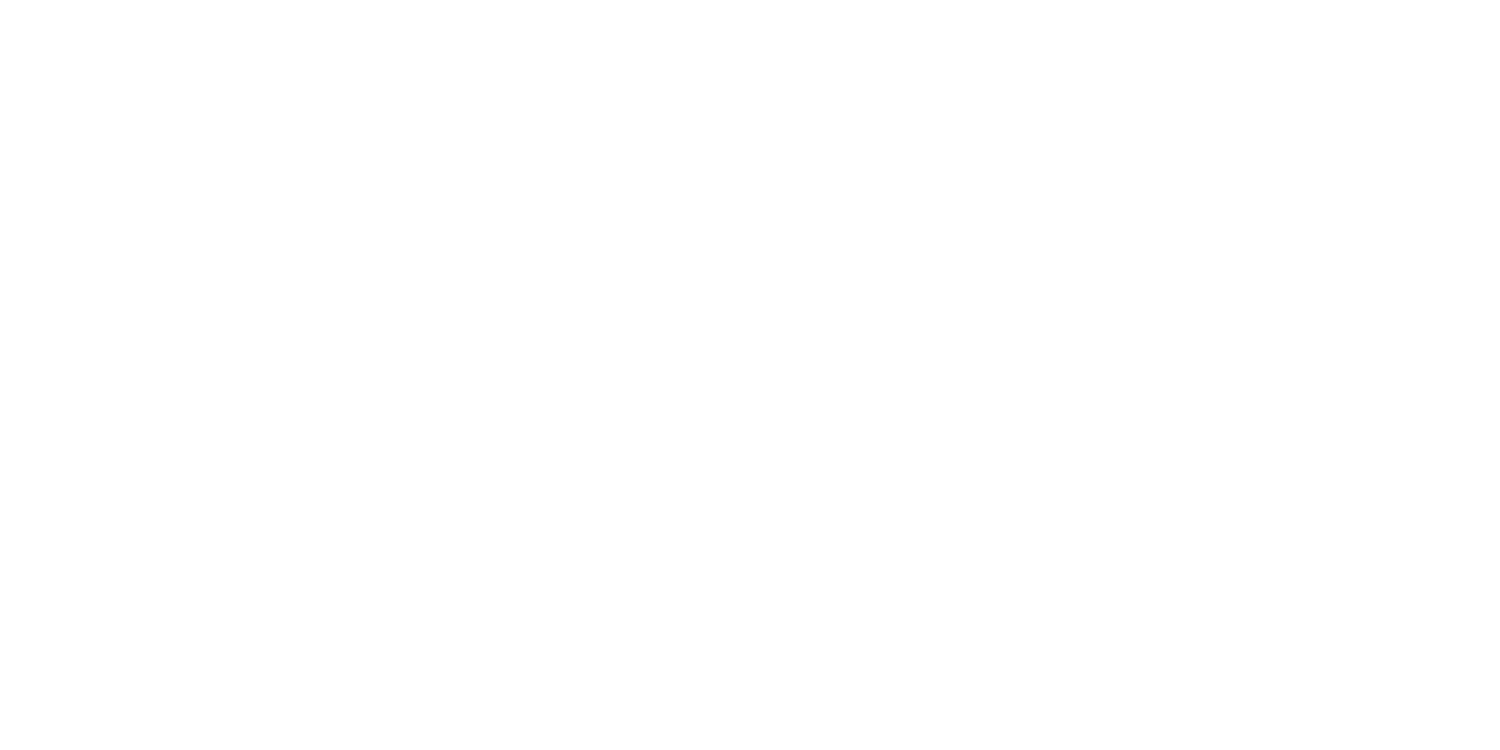 scroll, scrollTop: 0, scrollLeft: 0, axis: both 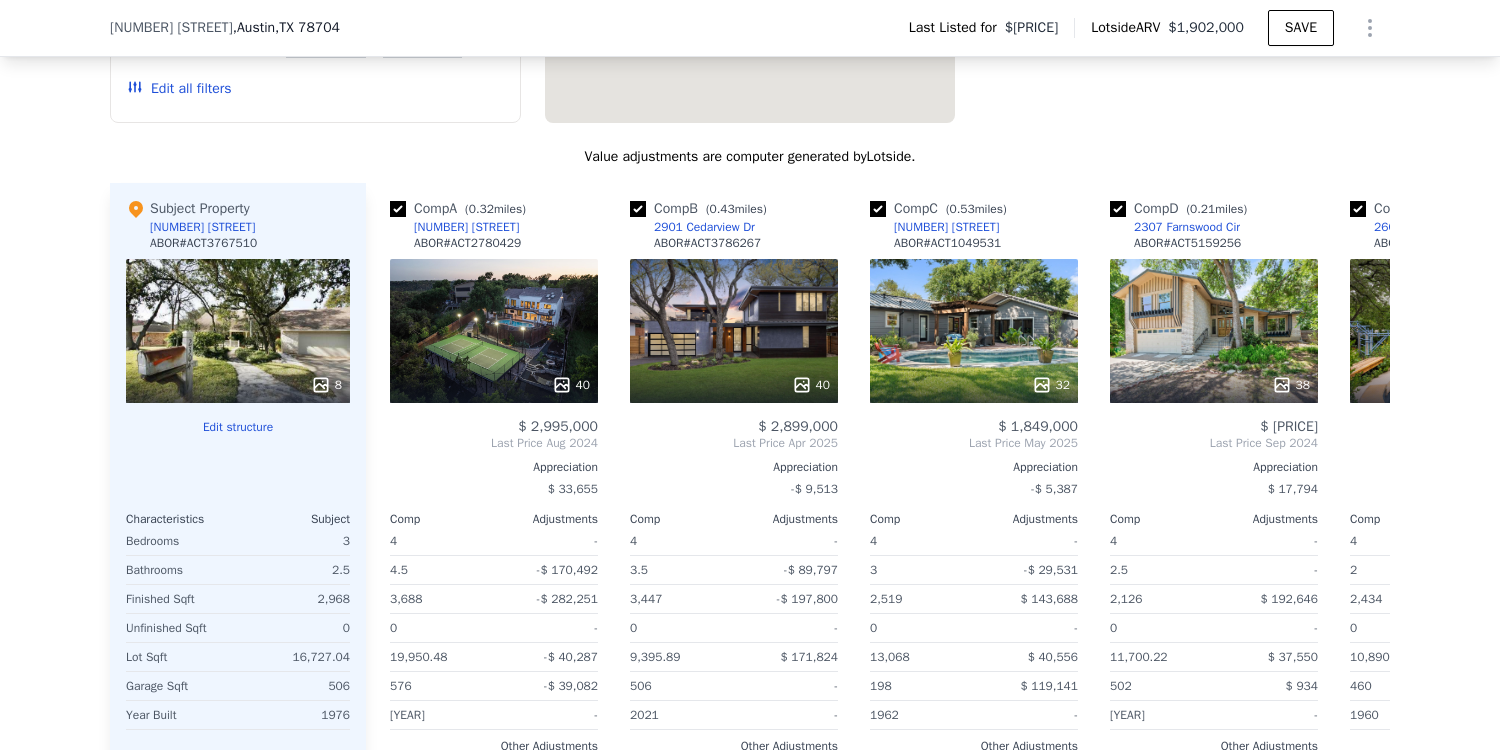 click 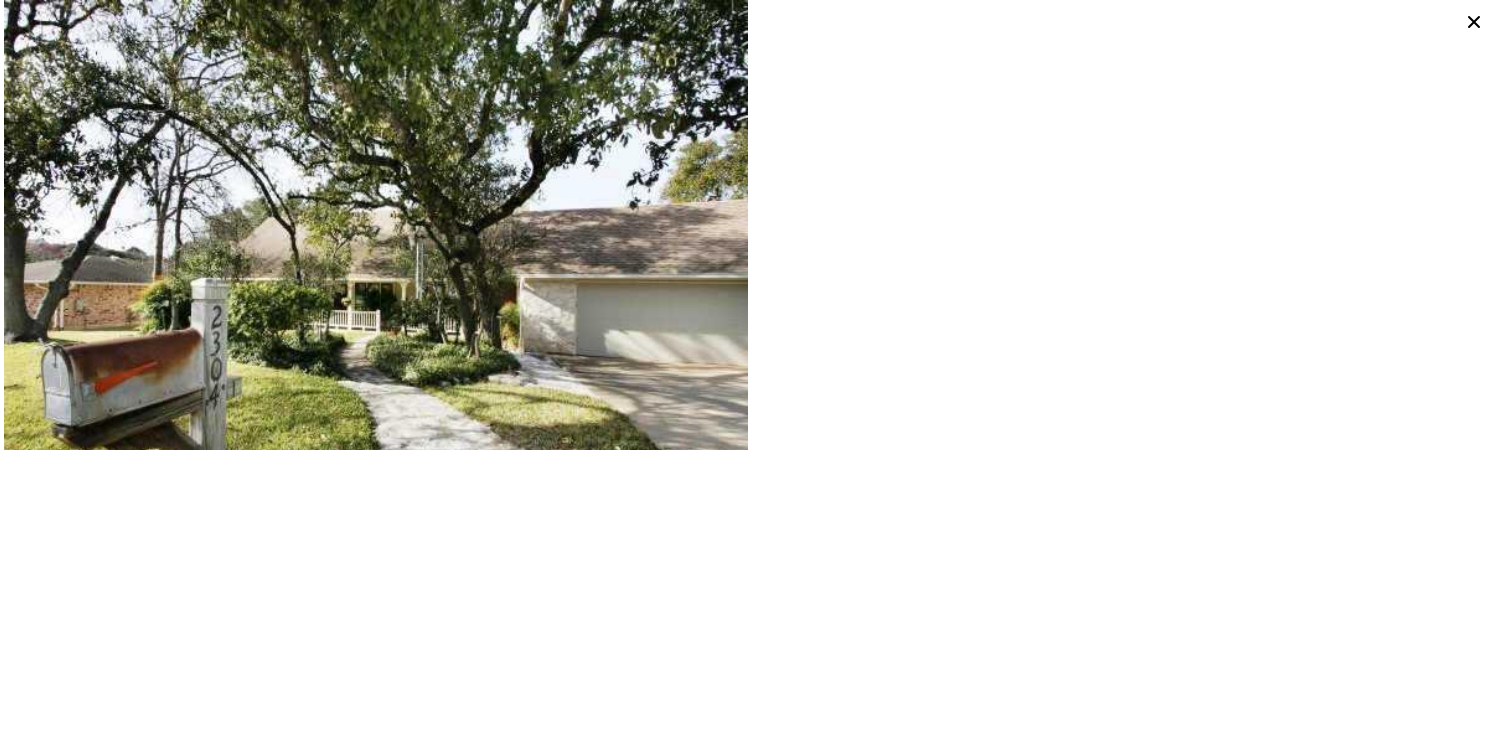 scroll, scrollTop: 1943, scrollLeft: 0, axis: vertical 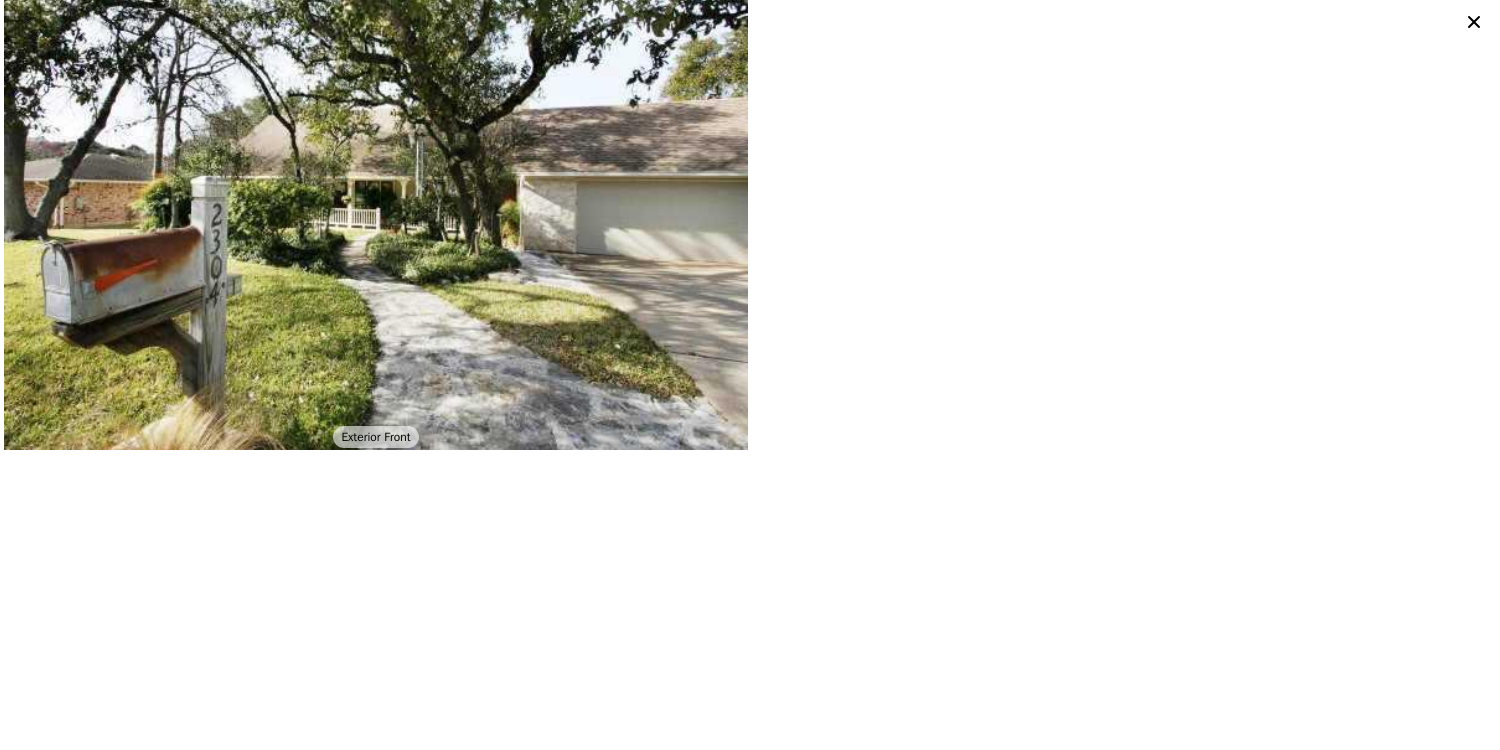 click 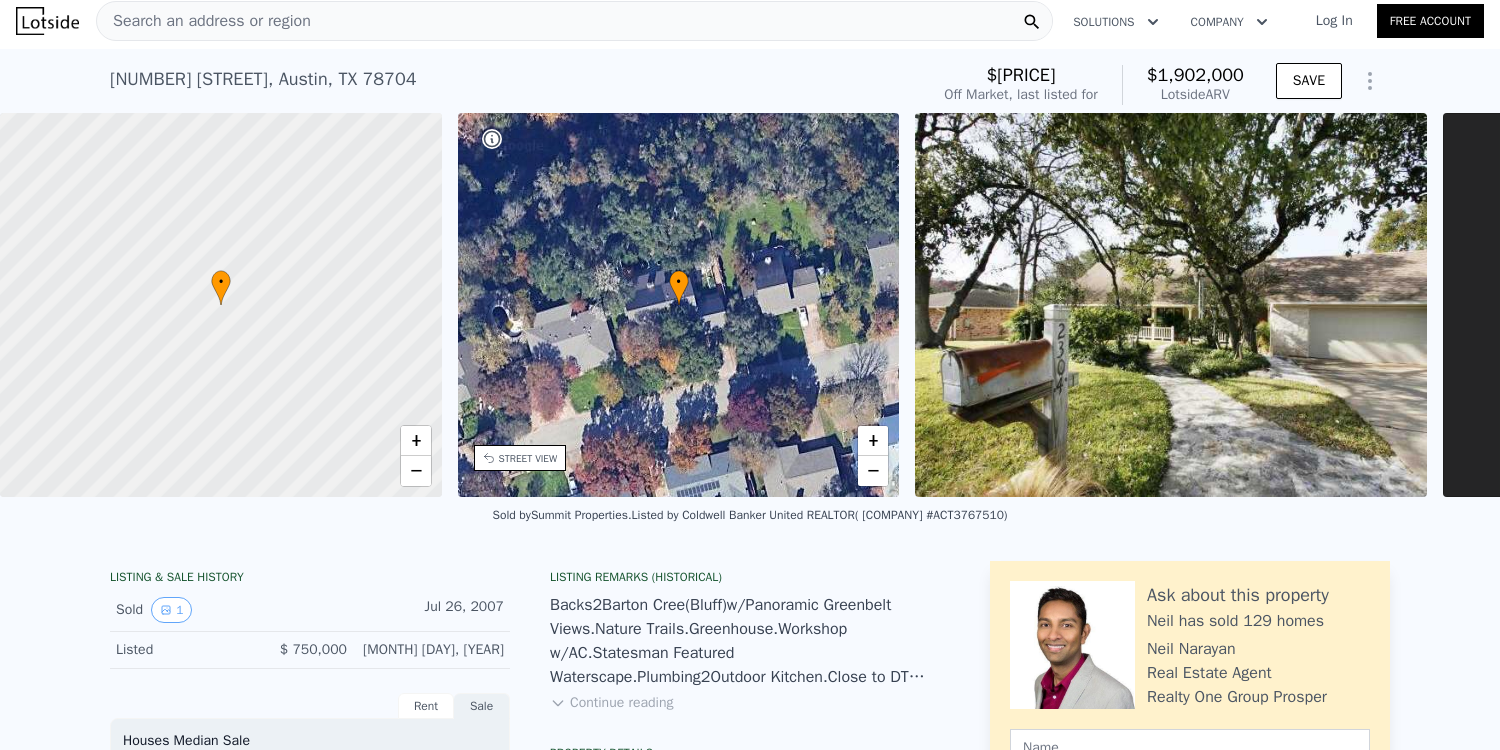 scroll, scrollTop: 28, scrollLeft: 0, axis: vertical 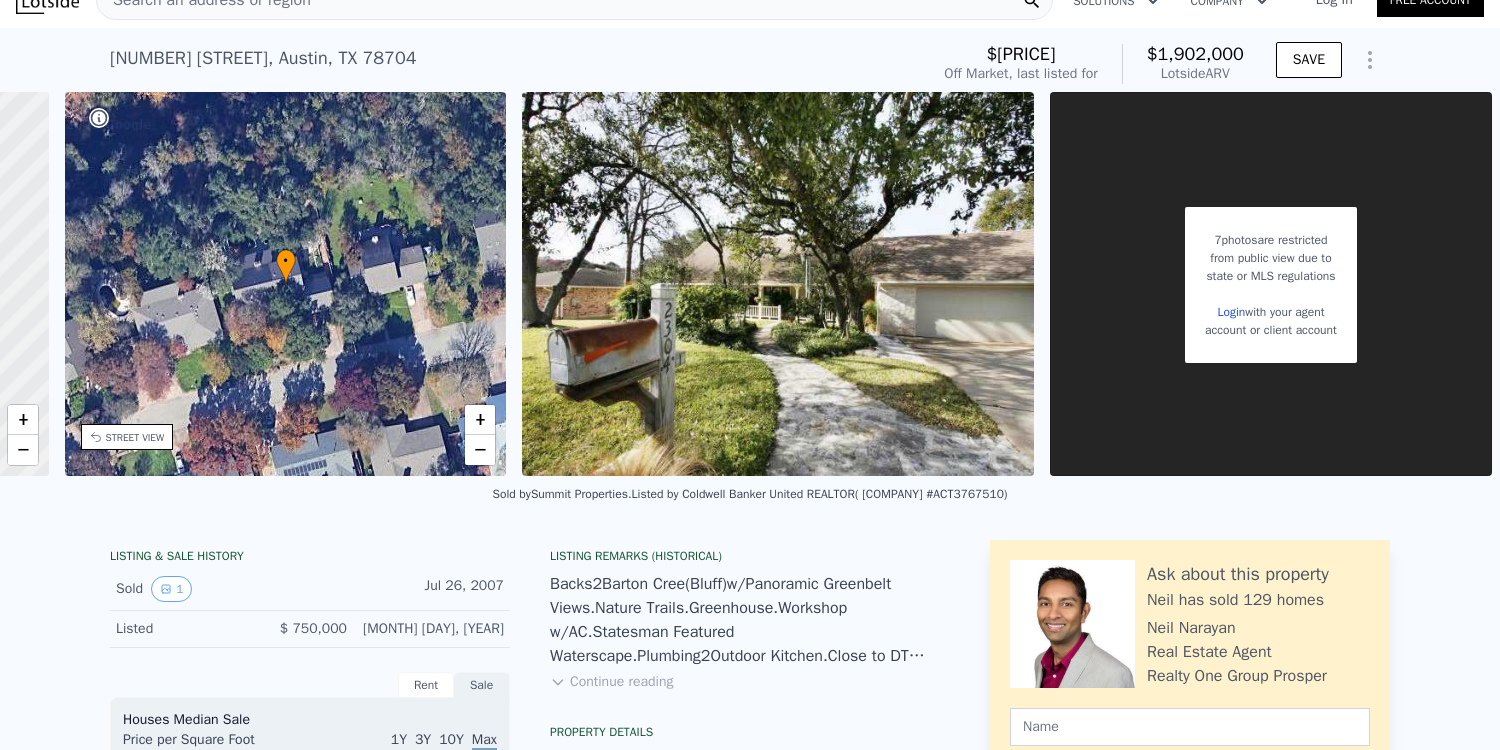 click on "Login" at bounding box center [1231, 312] 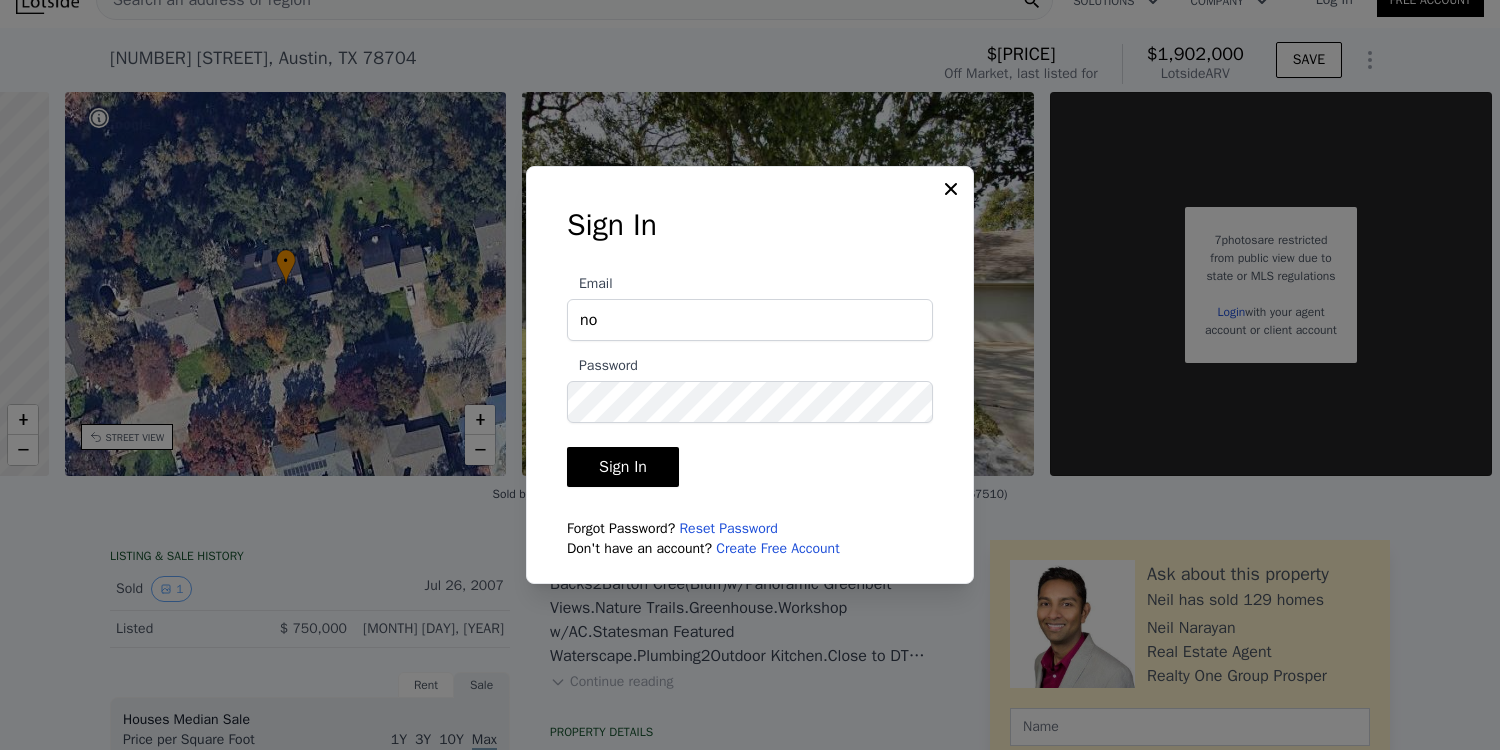 type on "nonyponymlg@gmail.com" 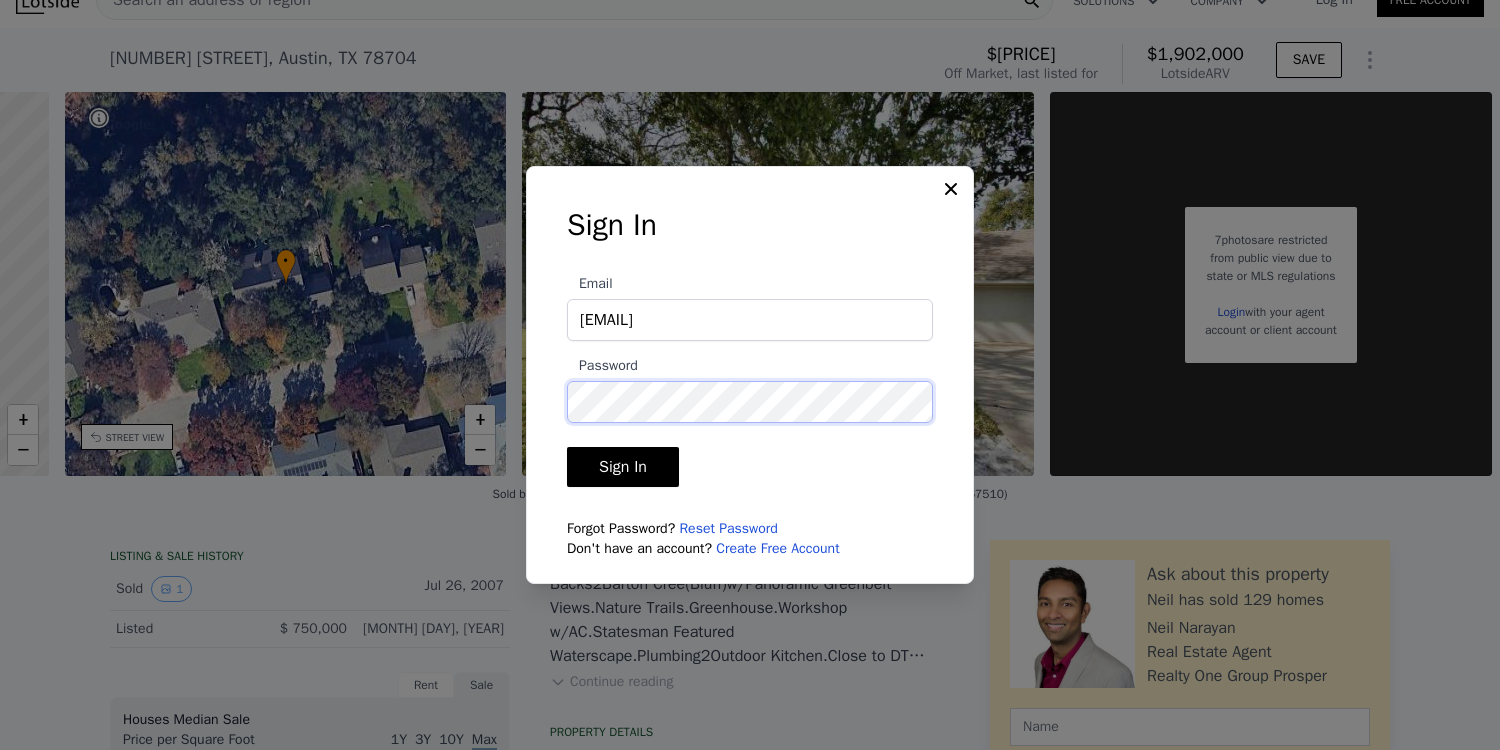click on "Sign In" at bounding box center [623, 467] 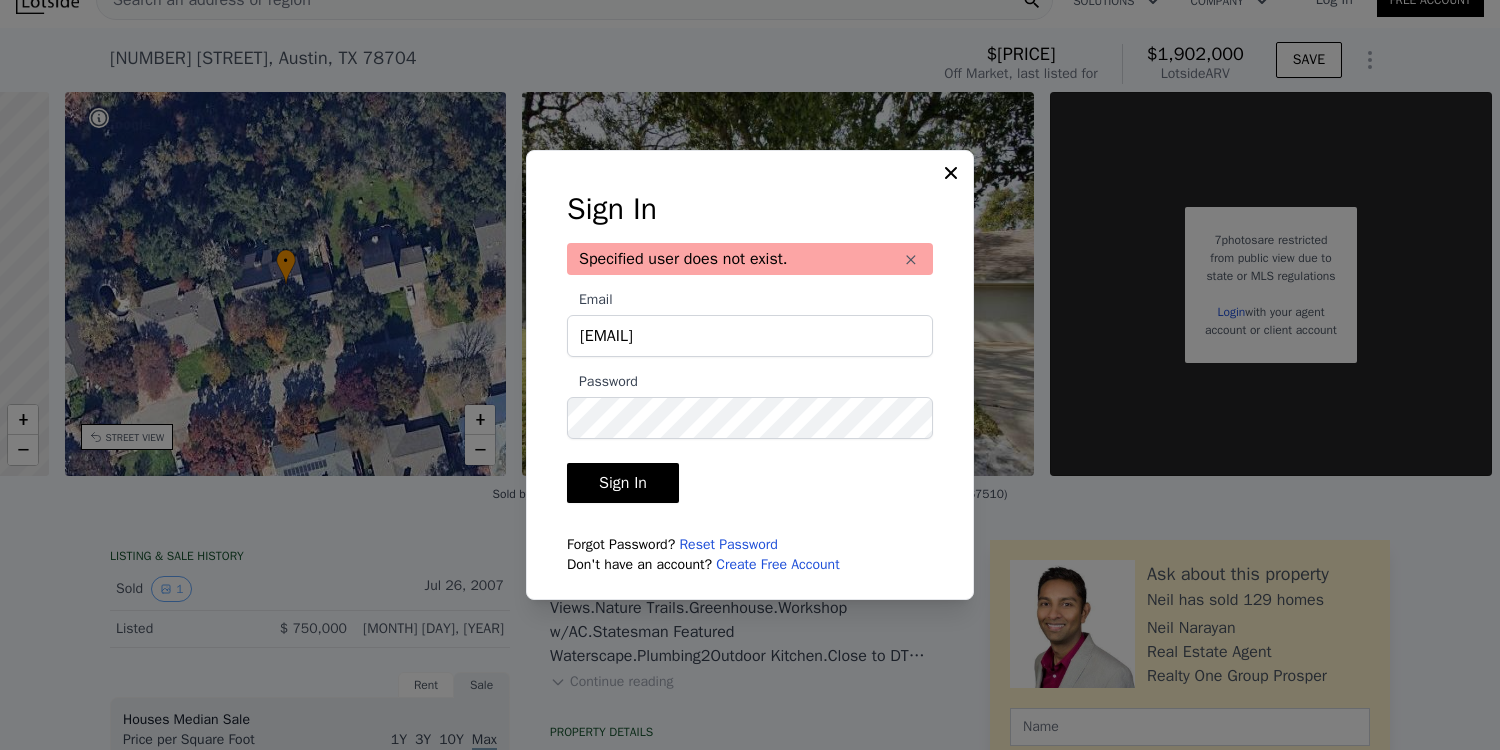 click on "Create Free Account" at bounding box center (777, 564) 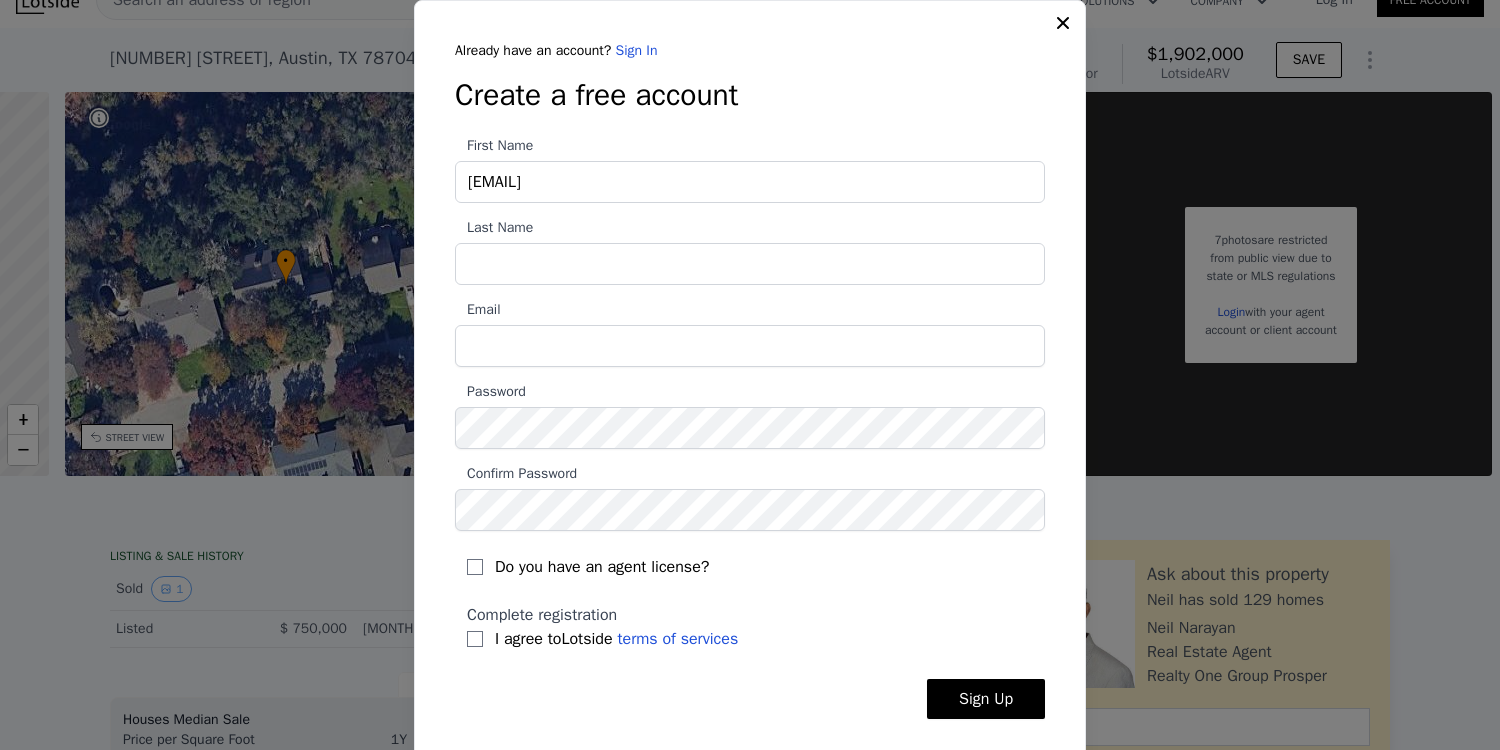 type on "nonyponymlg@gmail.com" 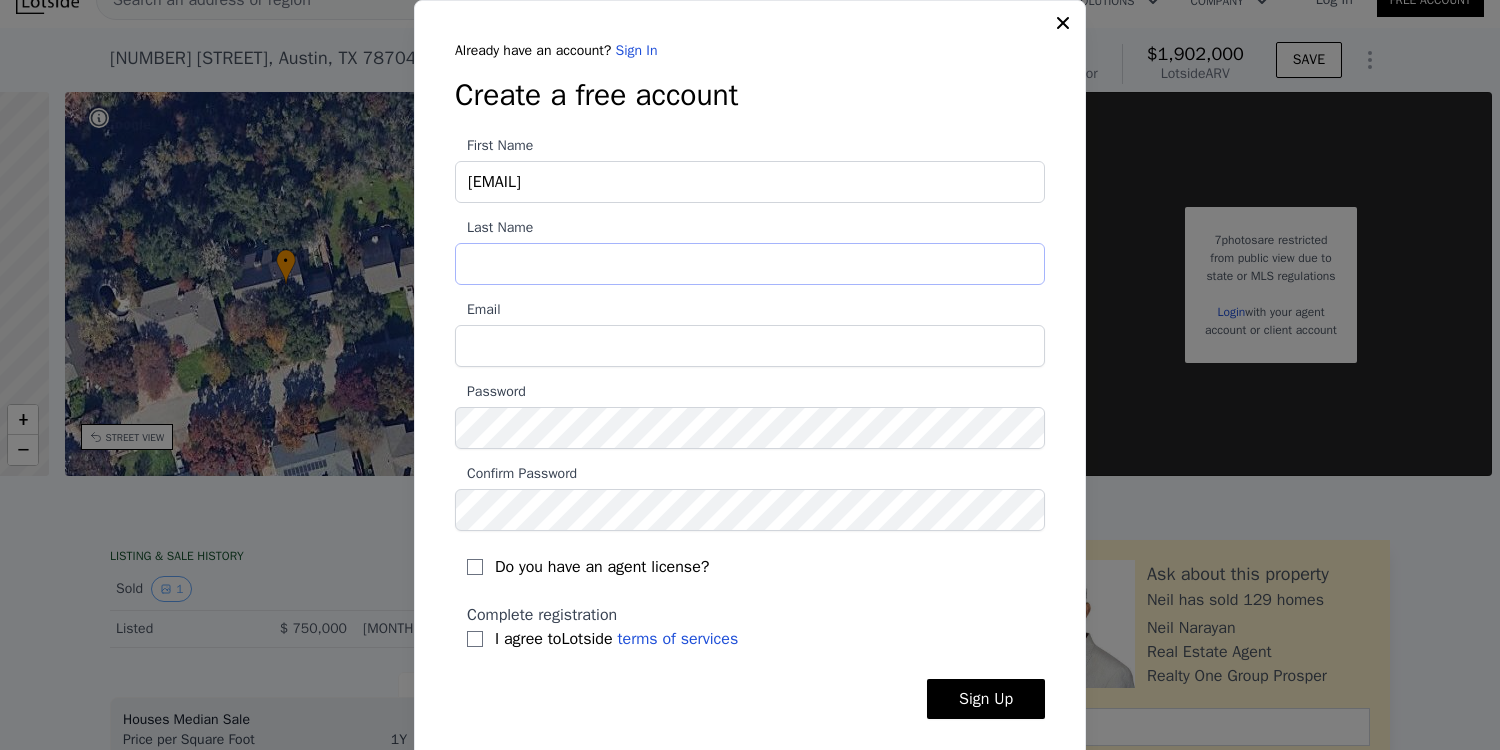 click on "Last Name" at bounding box center (750, 264) 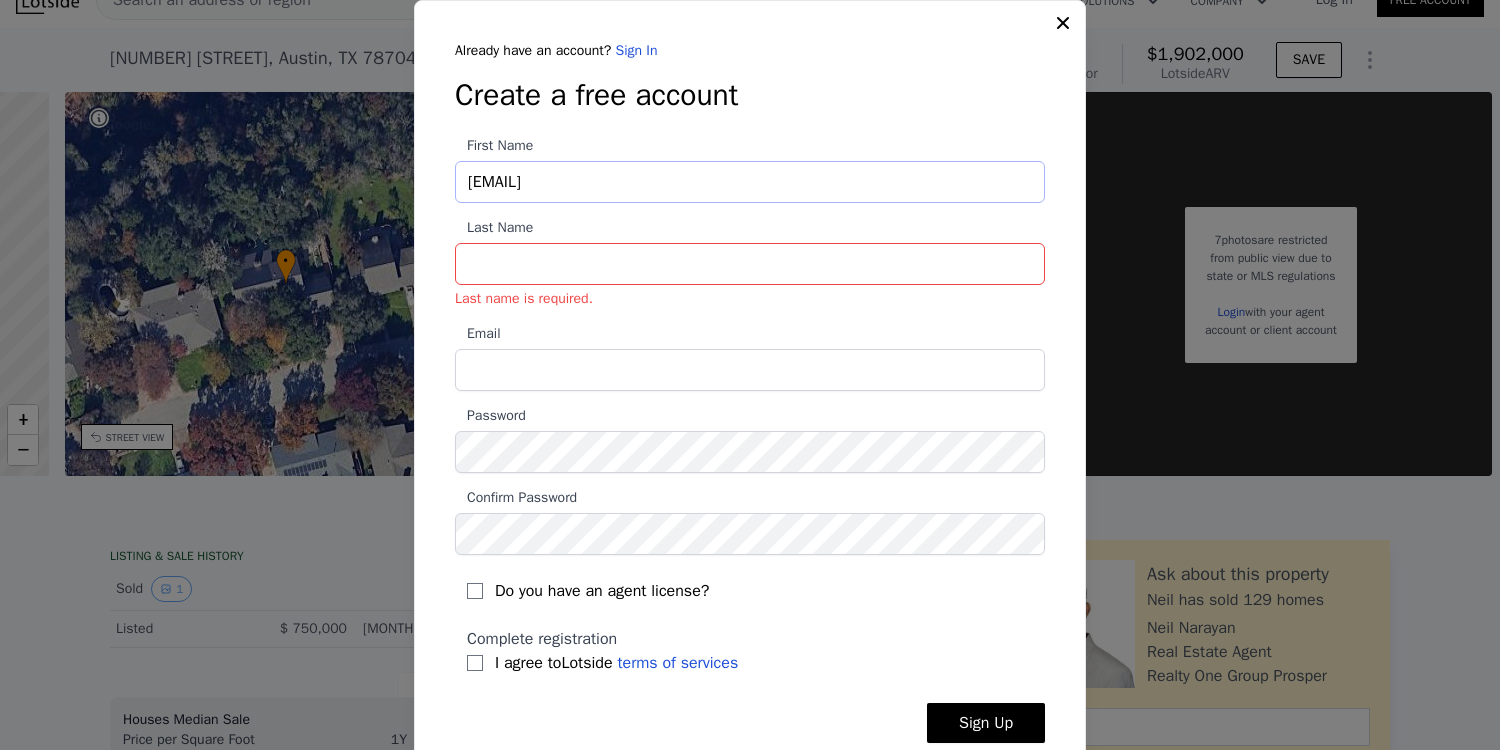 click on "nonyponymlg@gmail.com" at bounding box center (750, 182) 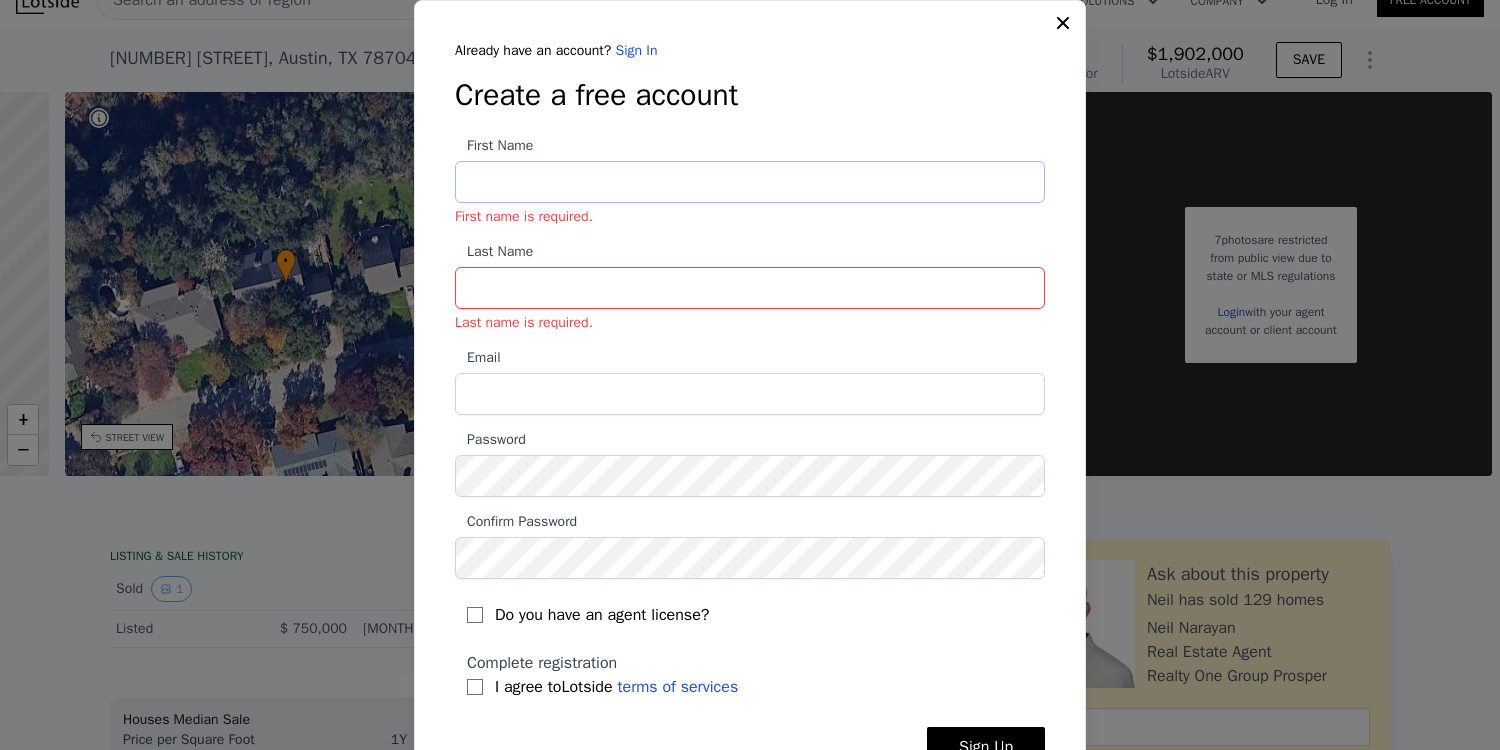type 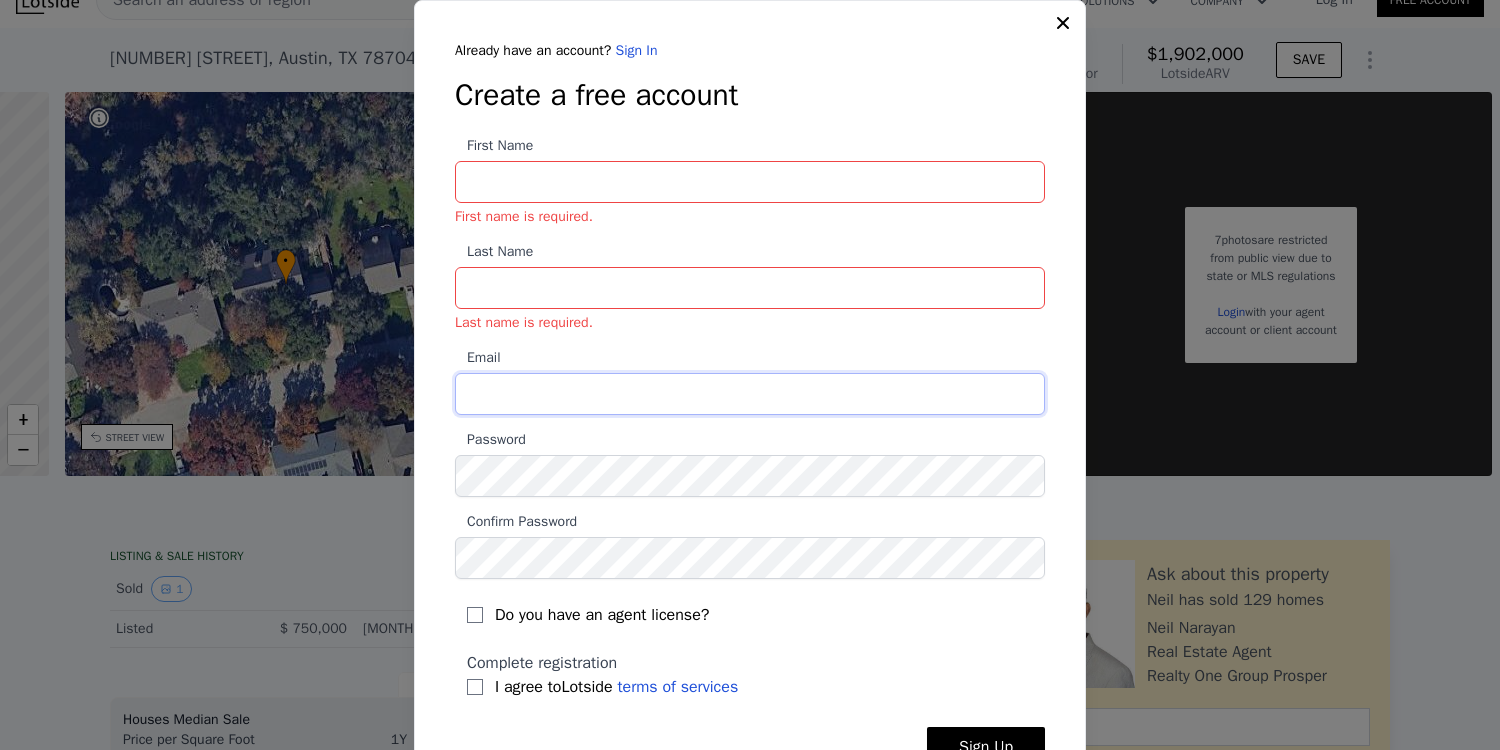 click on "Email" at bounding box center [750, 394] 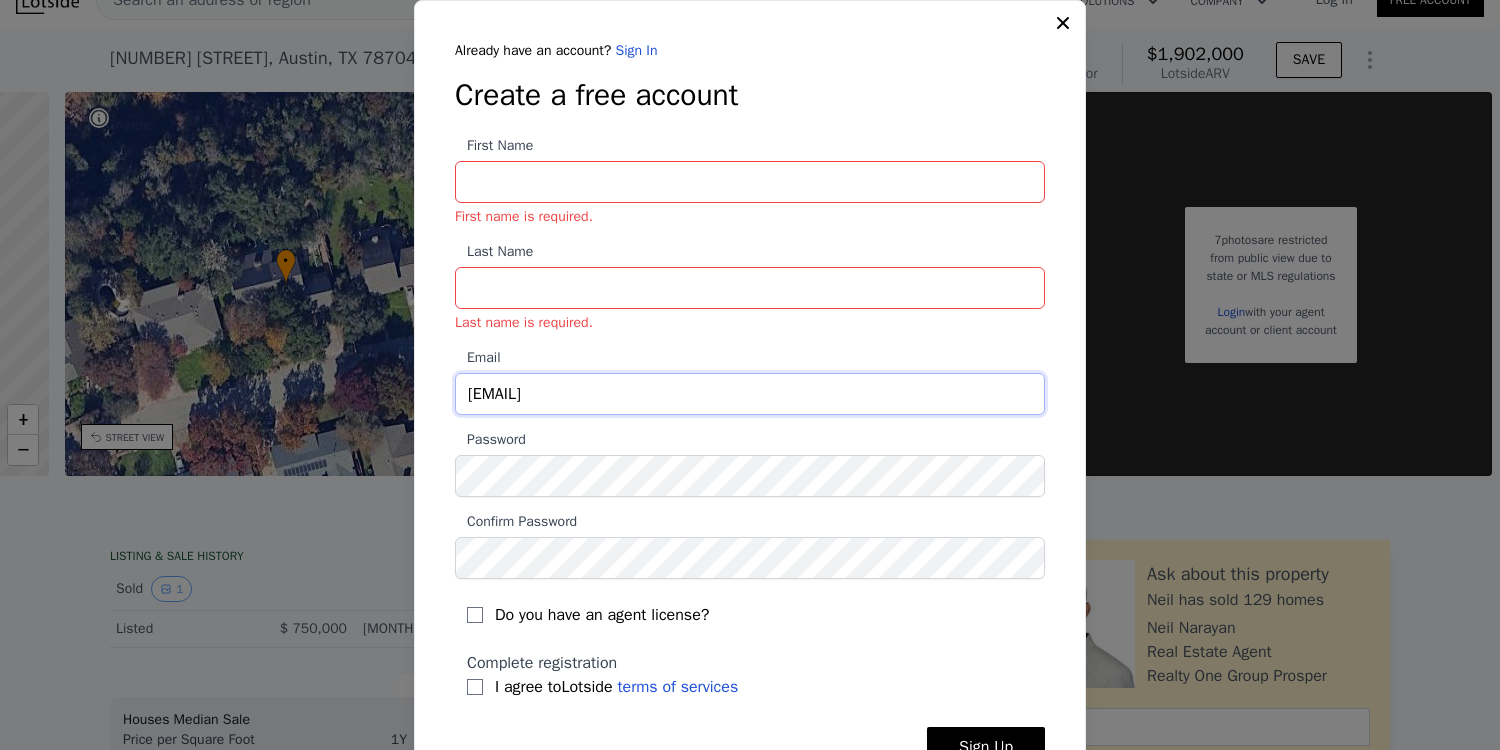 type on "nonyponymlg@gmail.com" 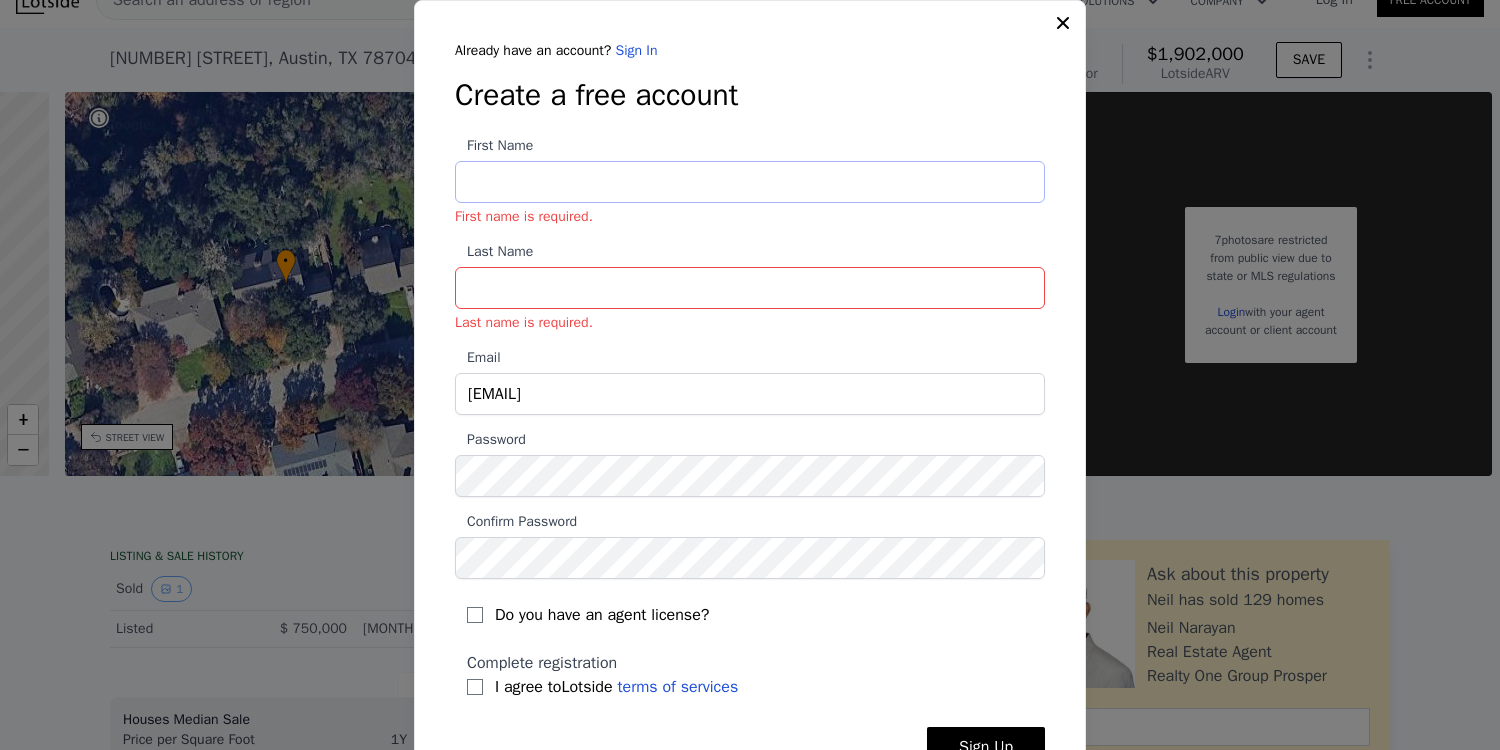 click on "First Name First name is required." at bounding box center [750, 182] 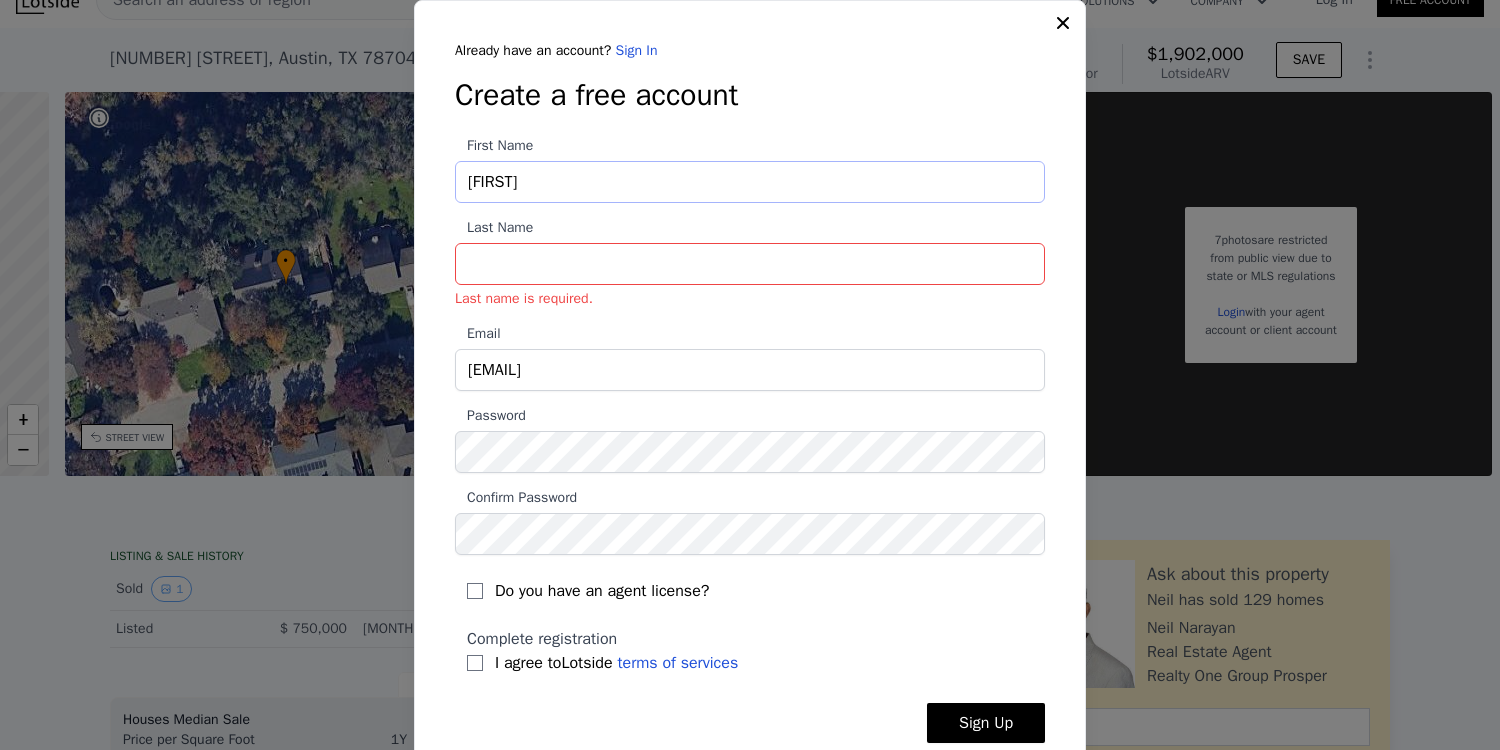 type on "jolan" 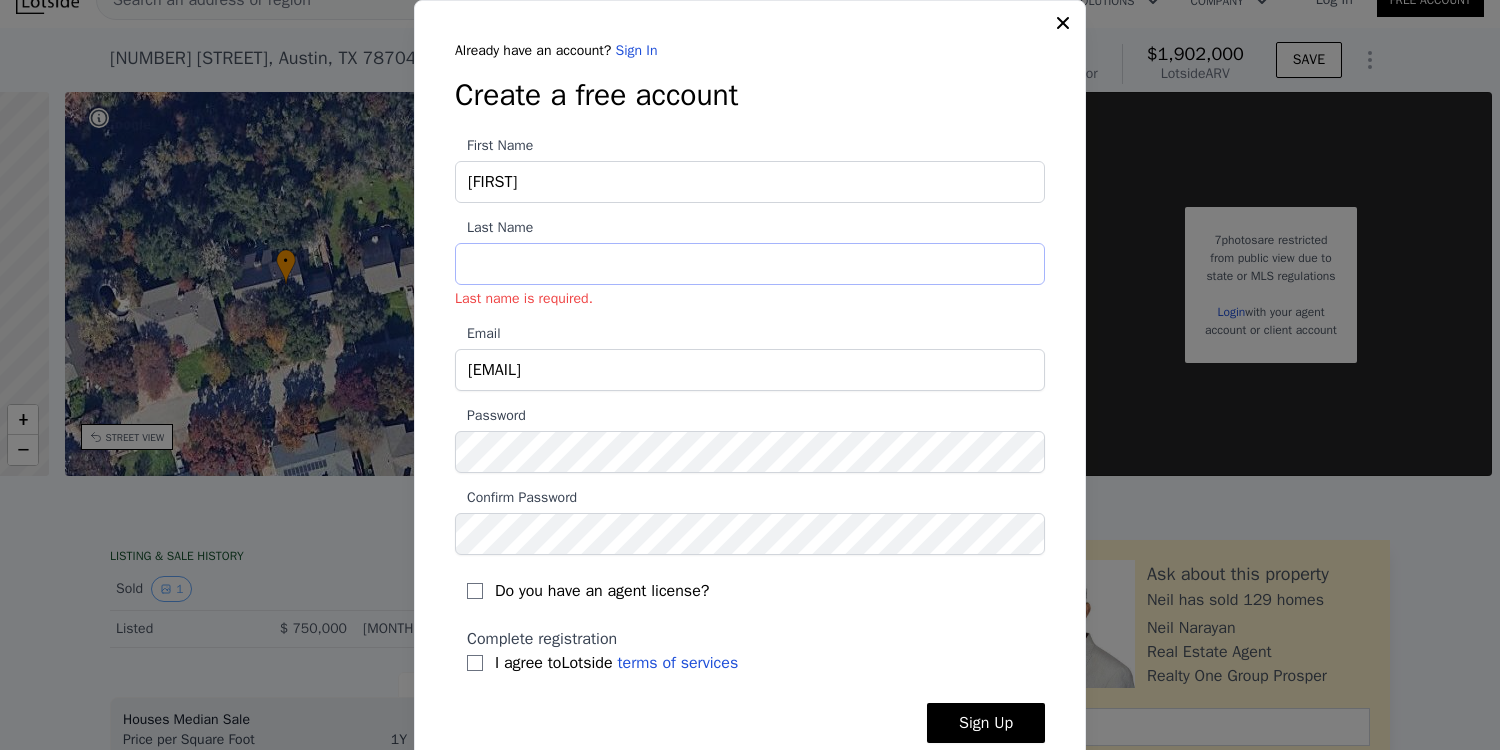 click on "Last Name Last name is required." at bounding box center (750, 264) 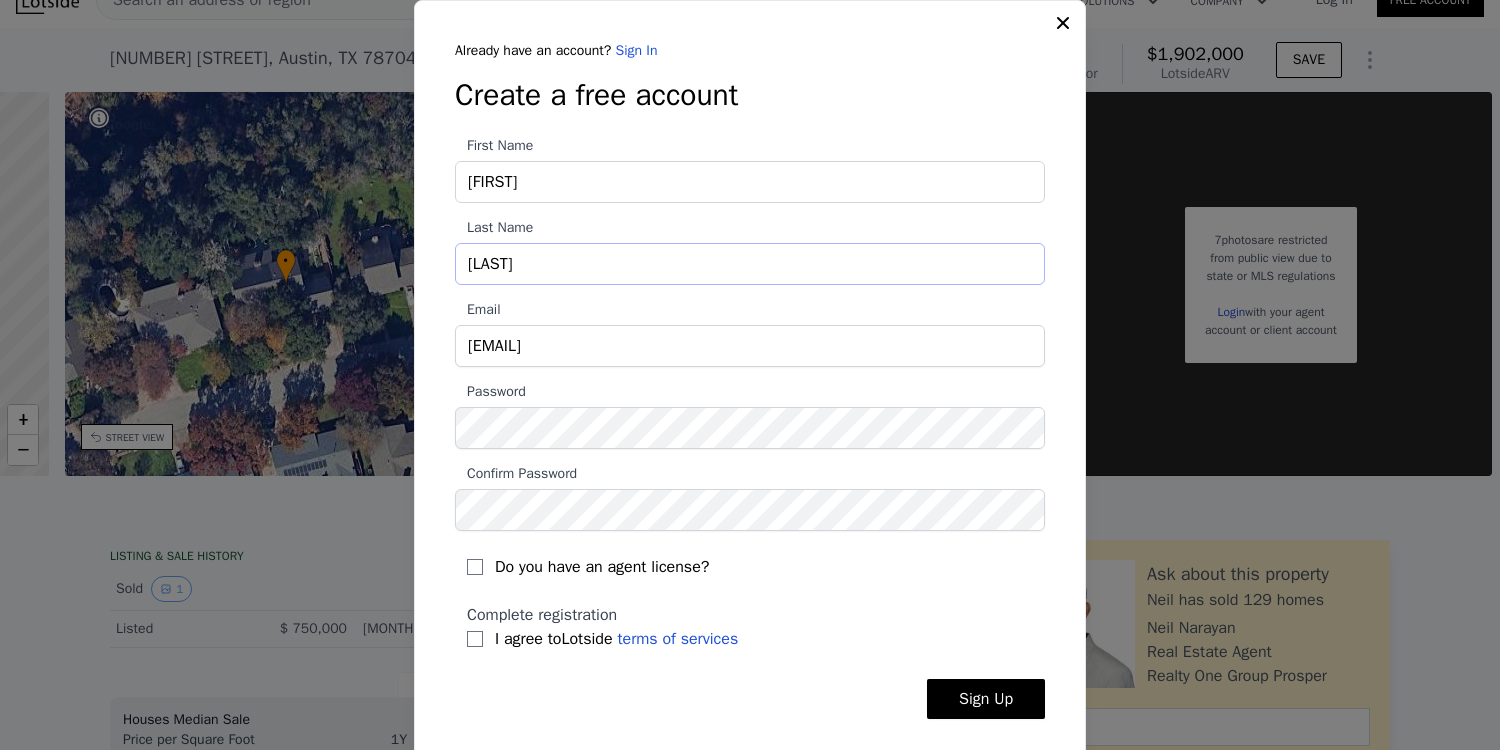 type on "pisslord" 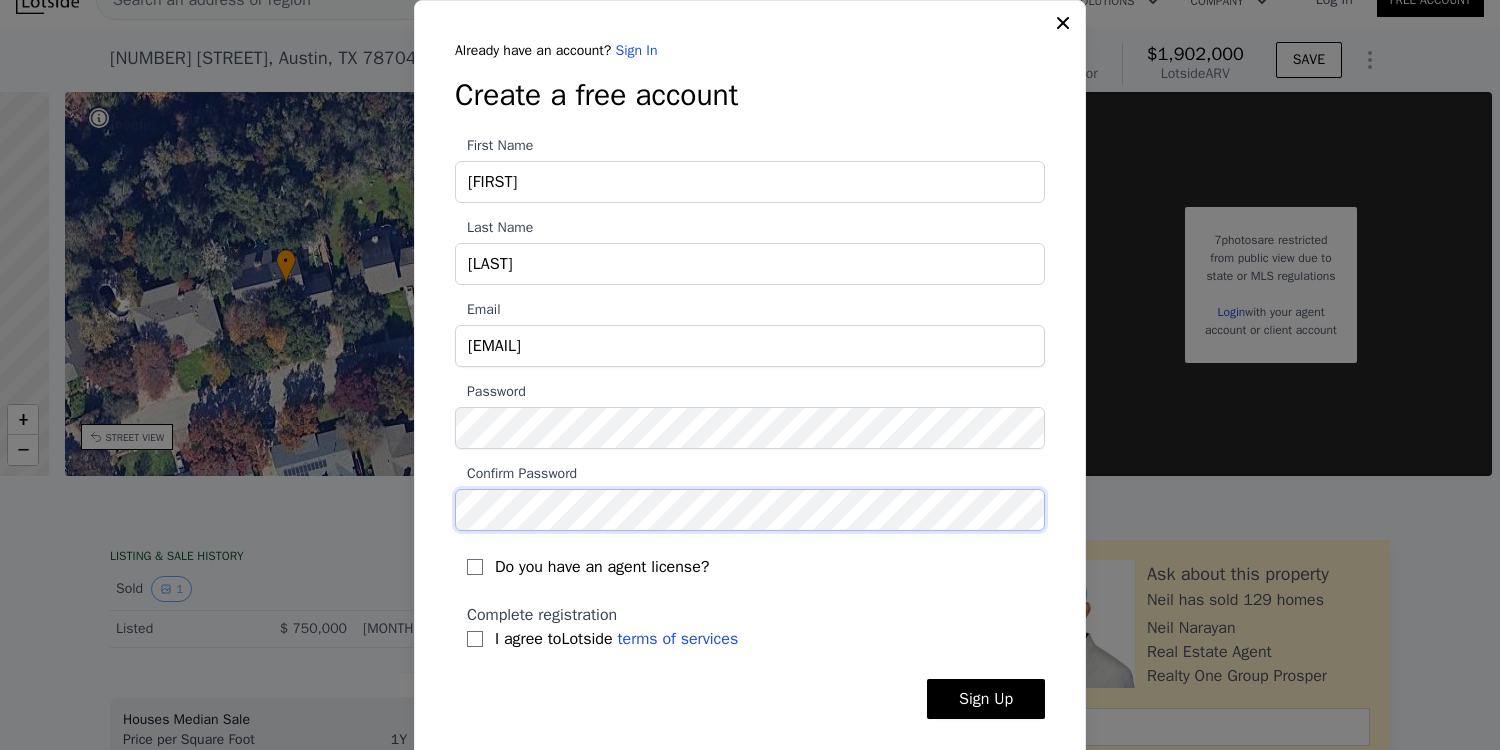scroll, scrollTop: 10, scrollLeft: 0, axis: vertical 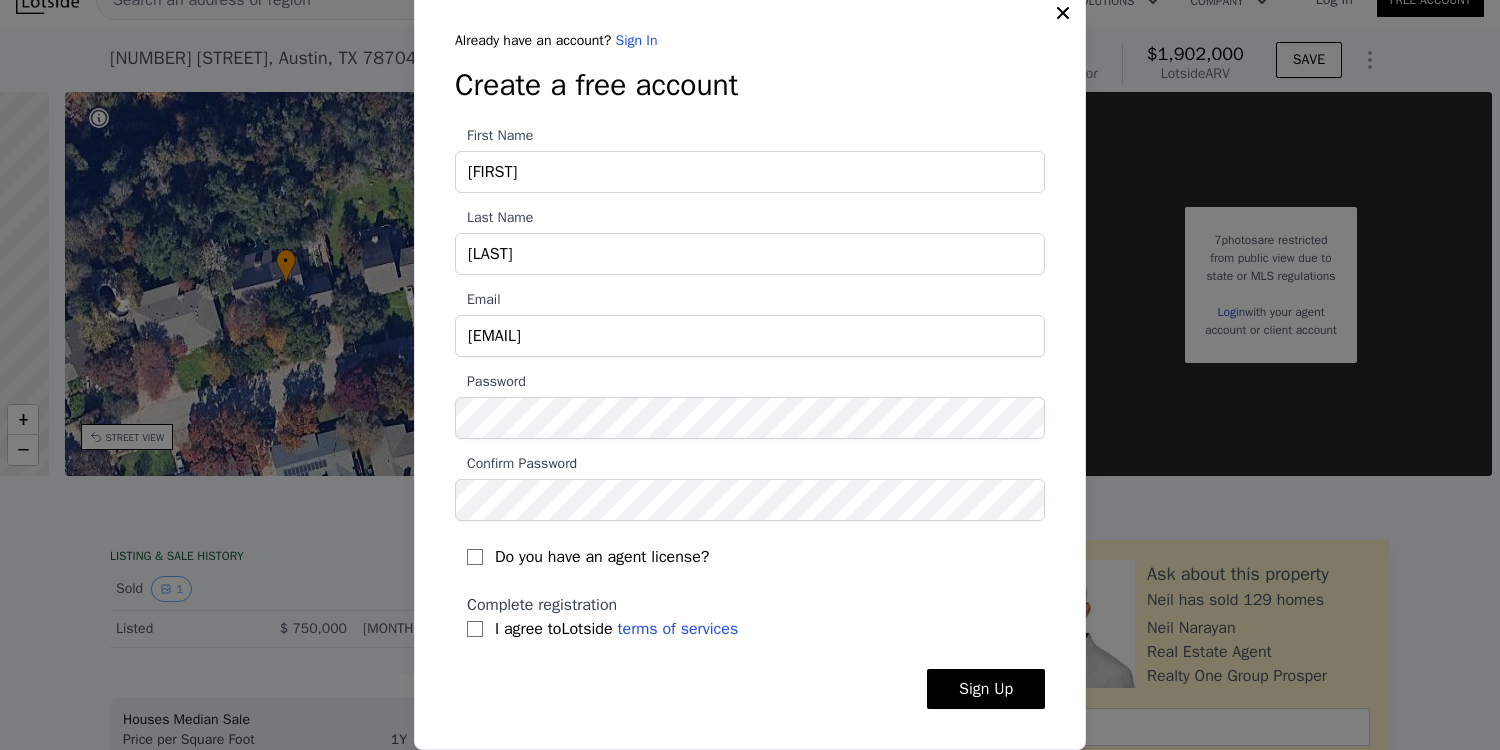 click on "I agree to  Lotside   terms of services" at bounding box center (750, 629) 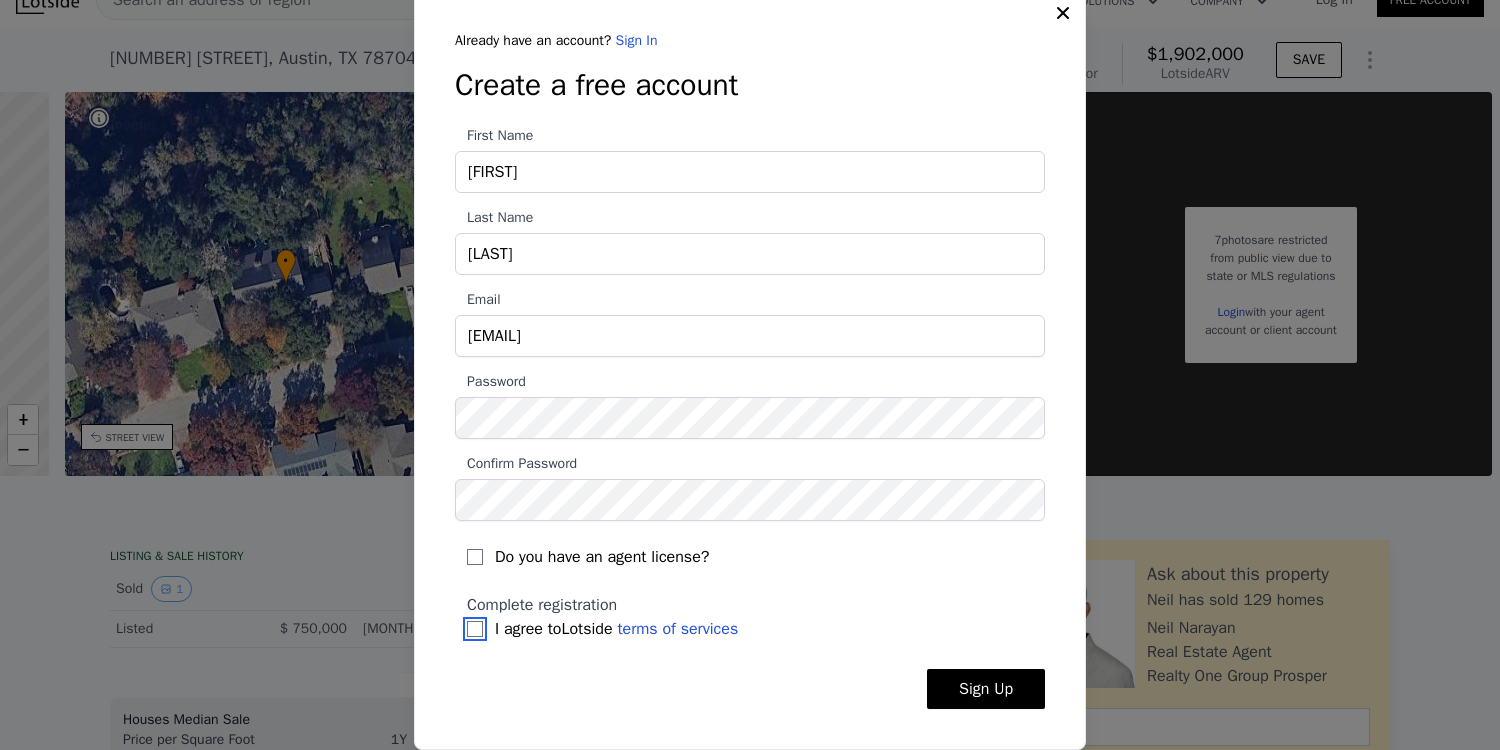 click on "I agree to  Lotside   terms of services" at bounding box center (475, 629) 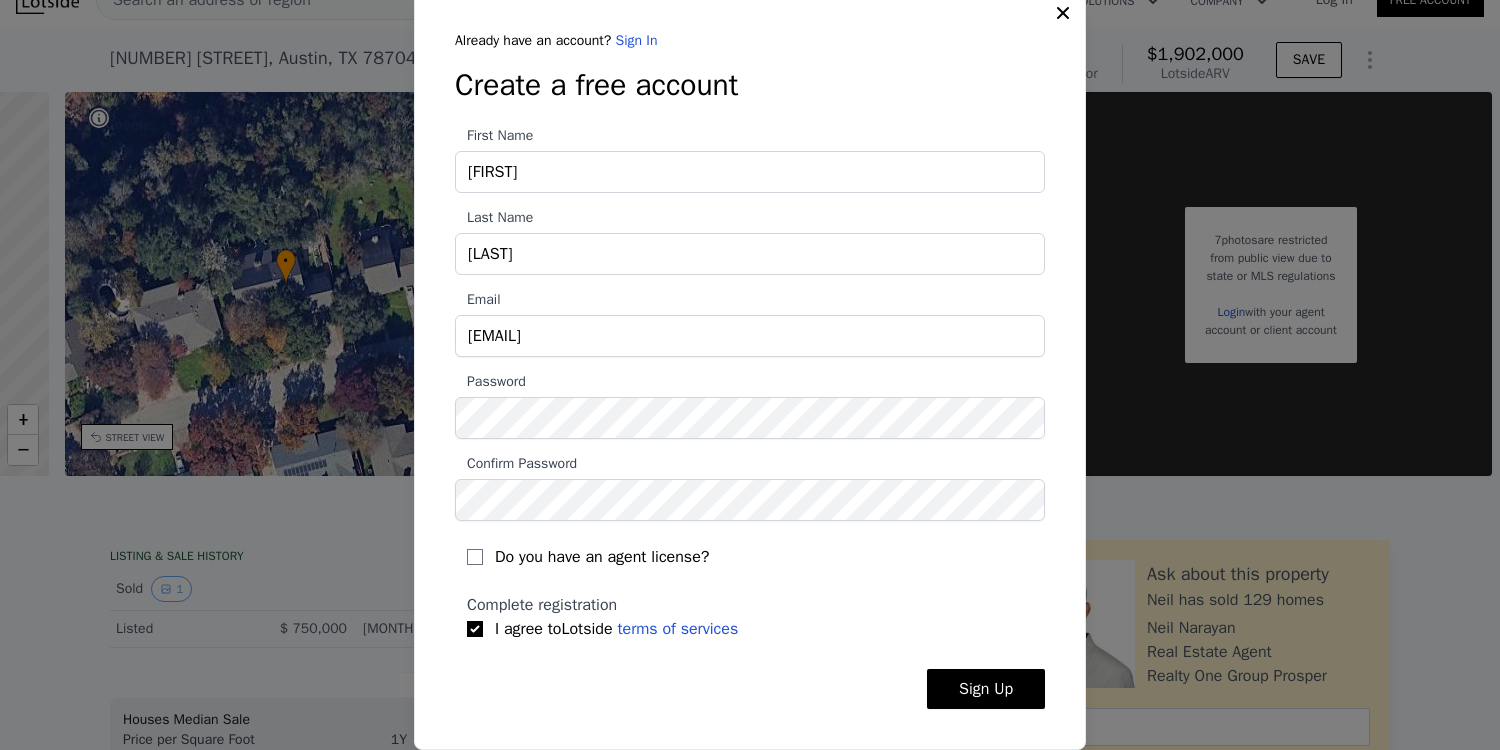 click on "Sign Up" at bounding box center (986, 689) 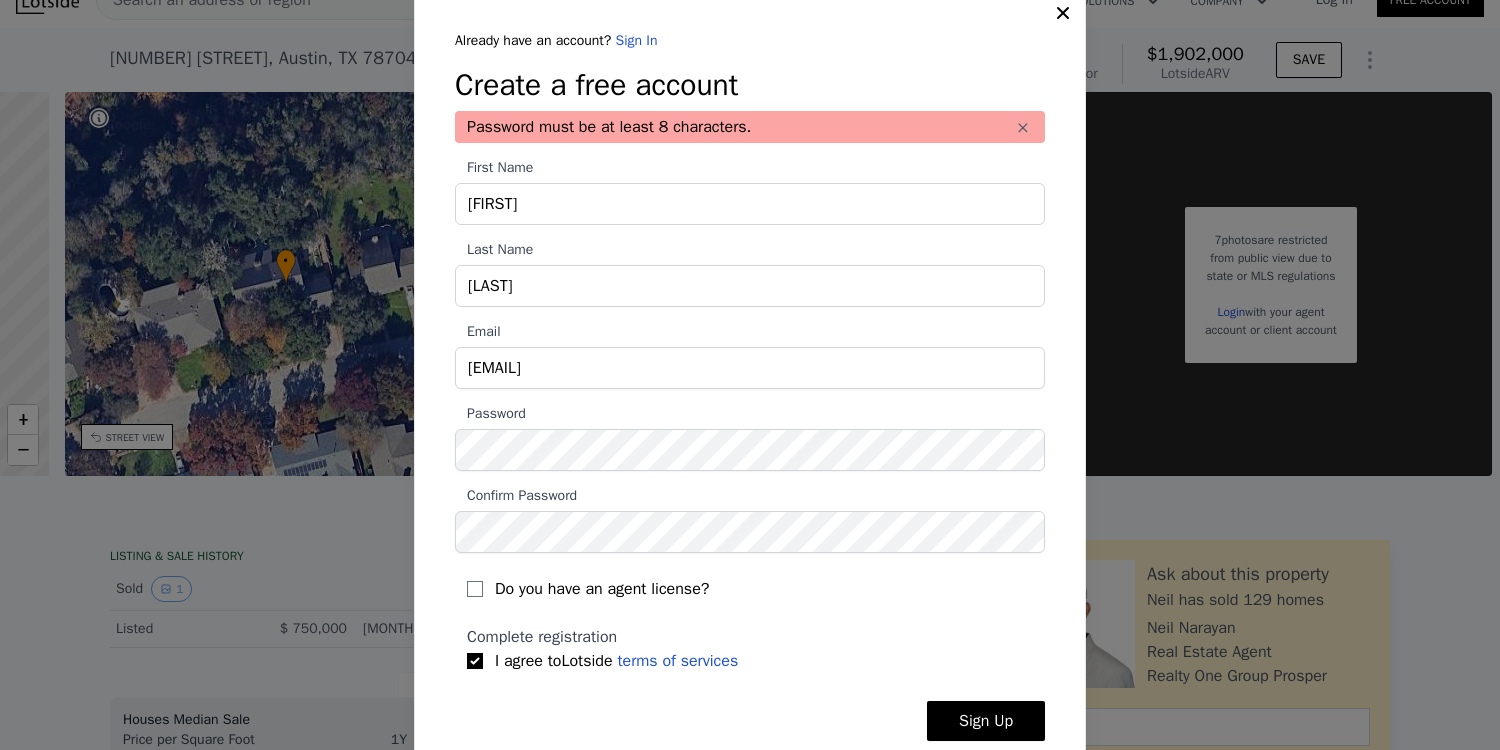 click on "Sign Up" at bounding box center (986, 721) 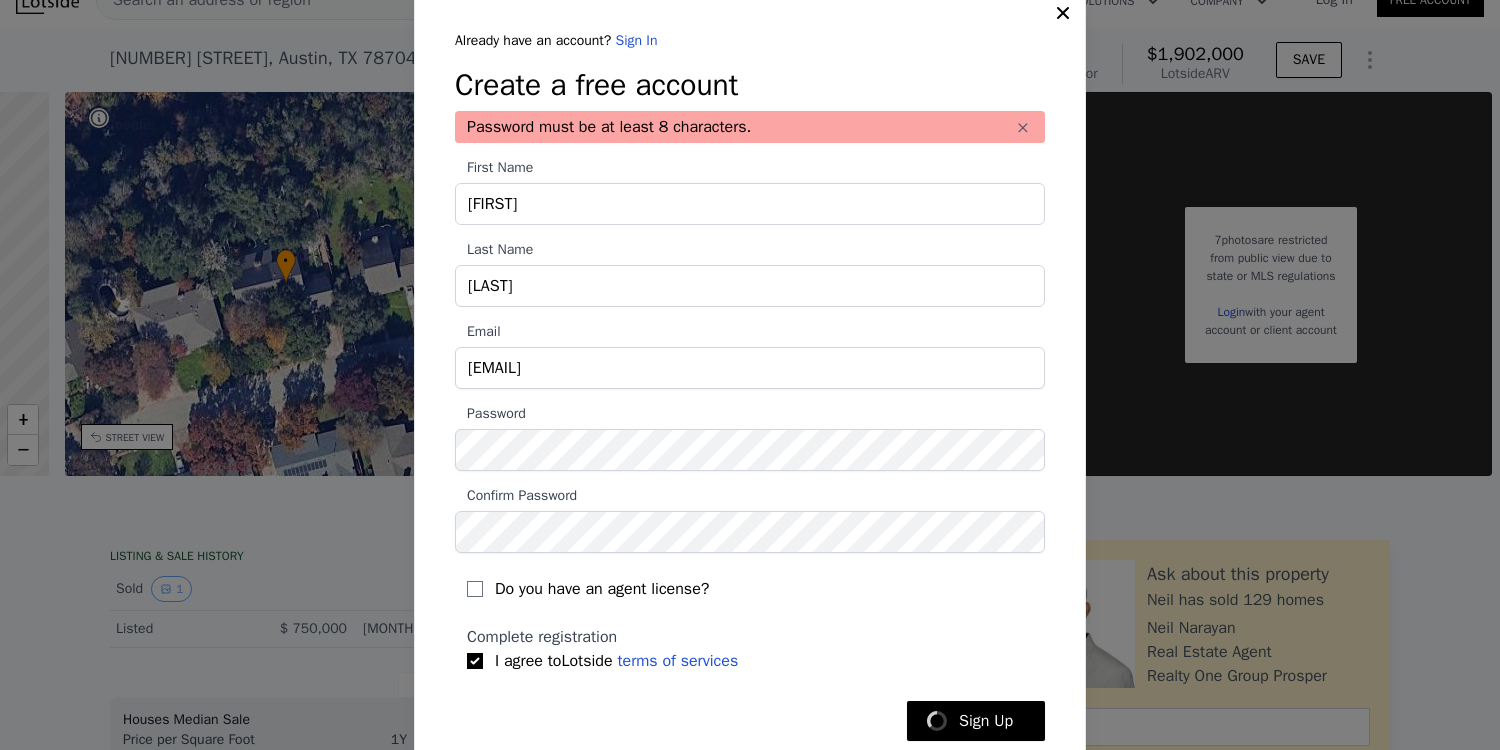 scroll, scrollTop: 0, scrollLeft: 0, axis: both 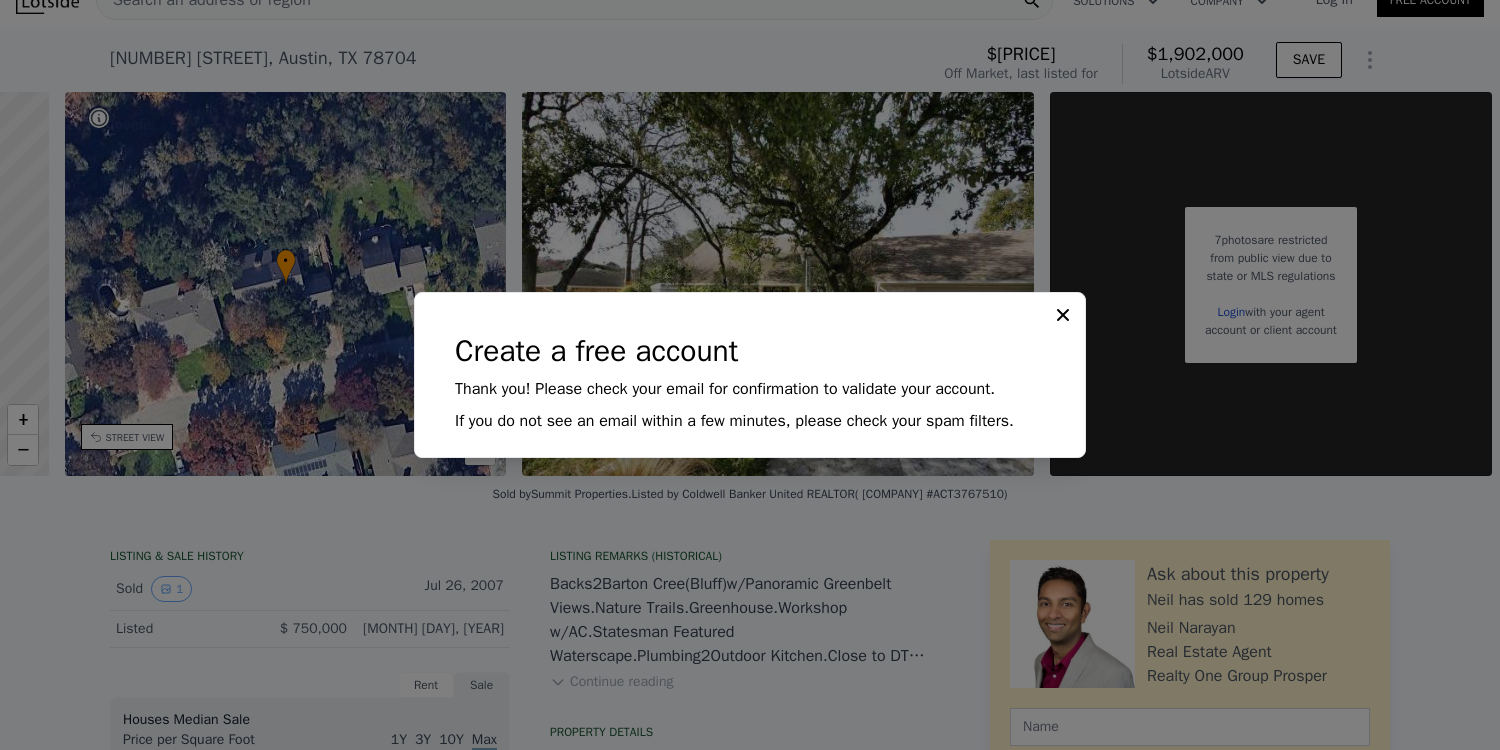 click 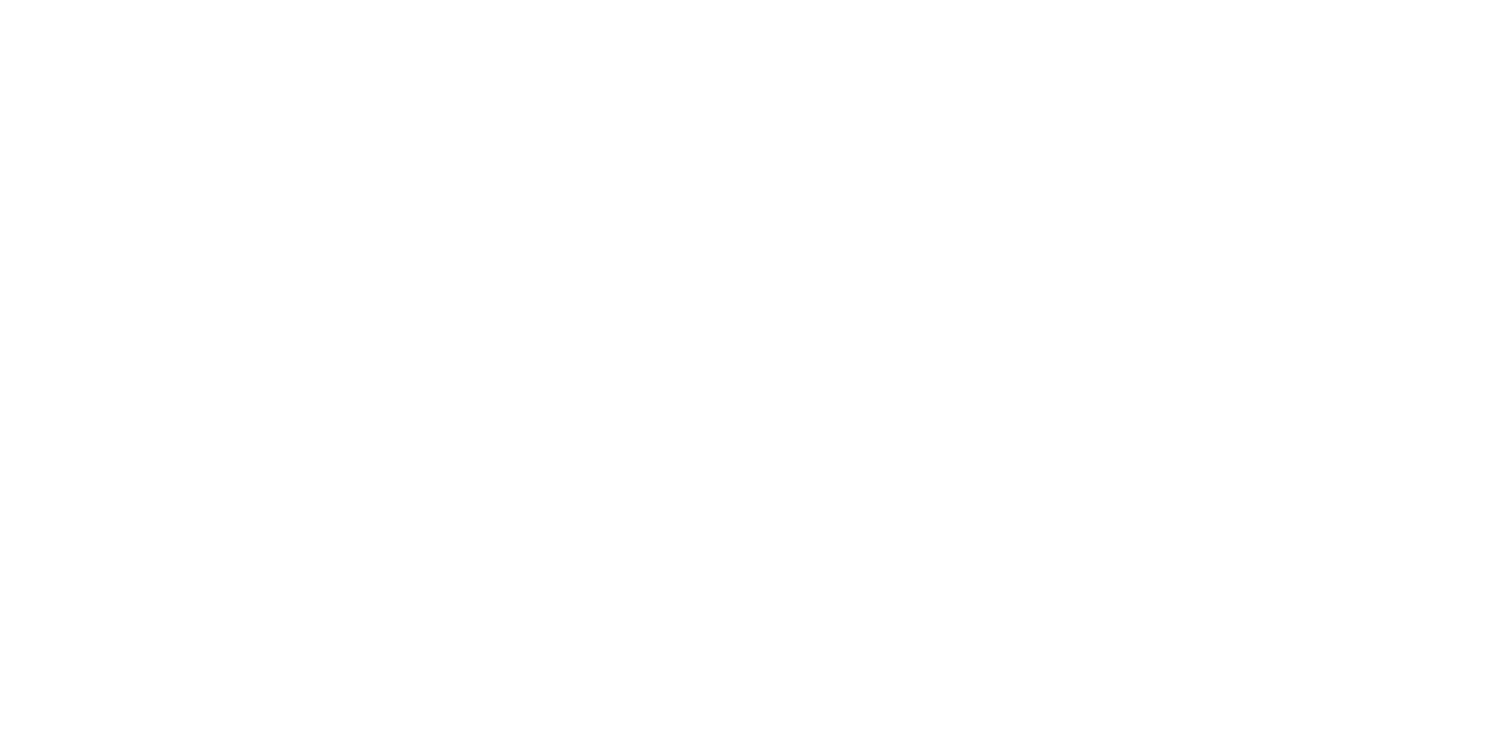 scroll, scrollTop: 0, scrollLeft: 0, axis: both 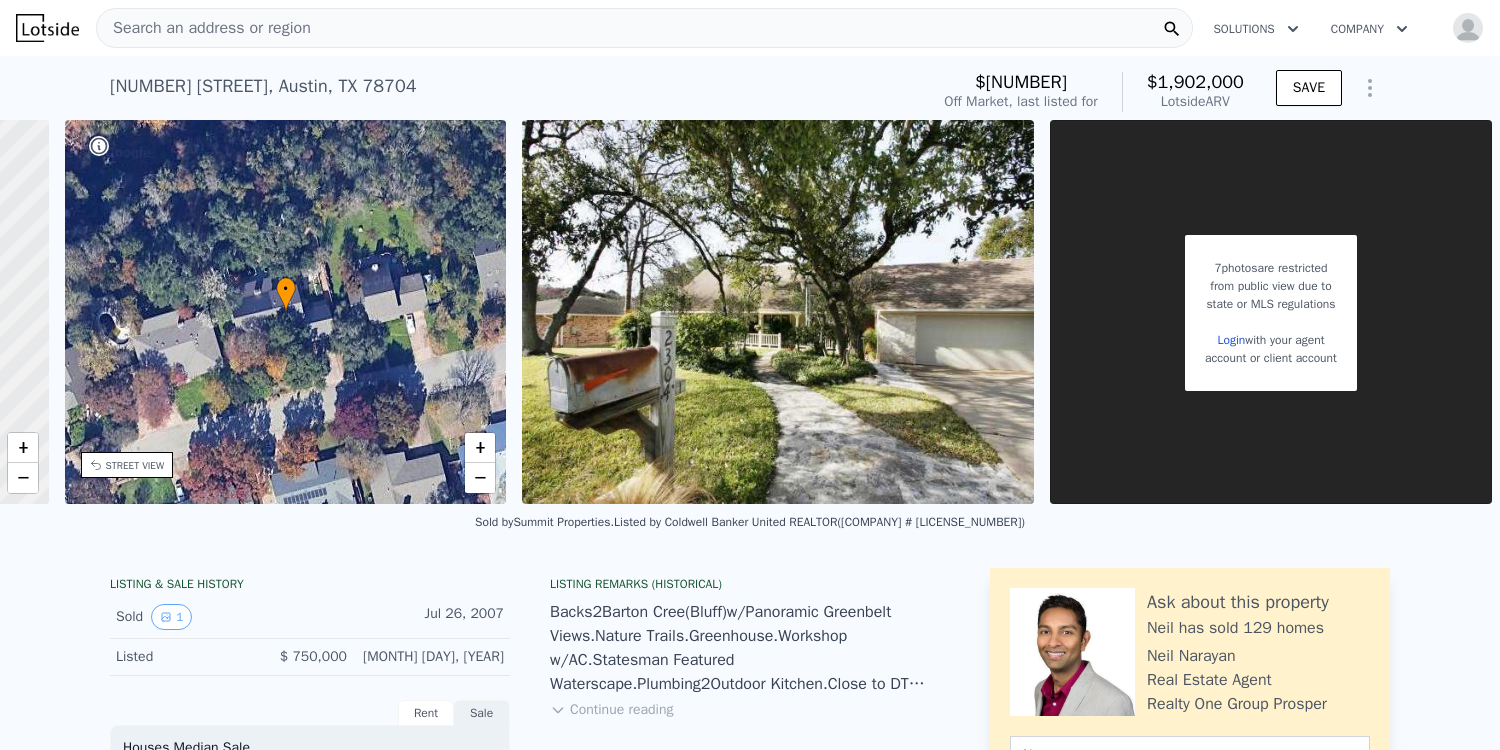 click on "account or client account" at bounding box center [1271, 358] 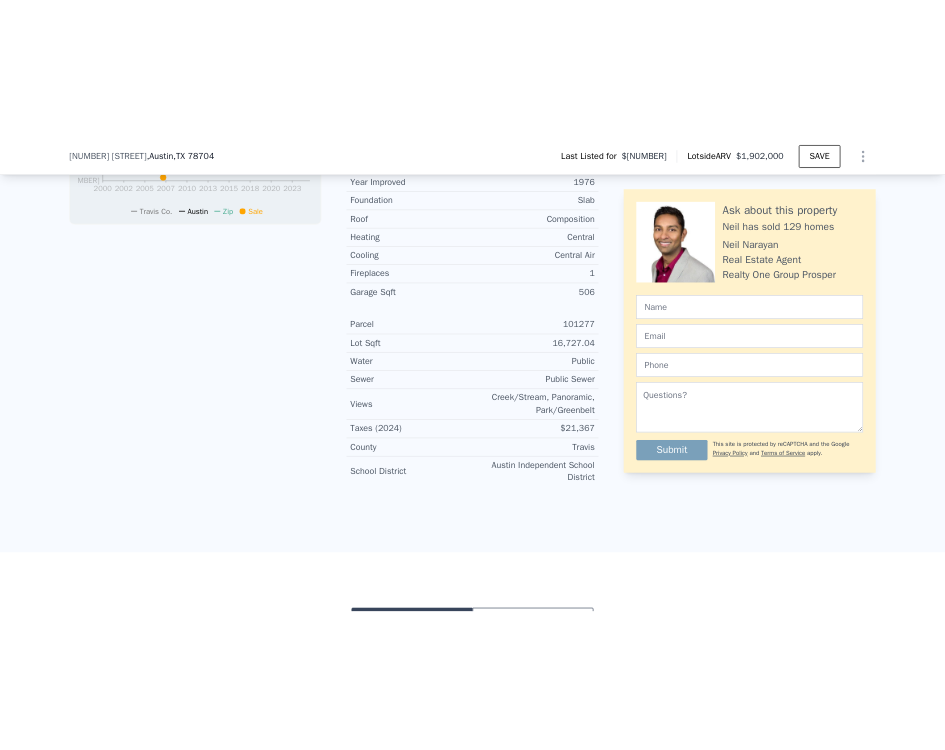 scroll, scrollTop: 1690, scrollLeft: 0, axis: vertical 